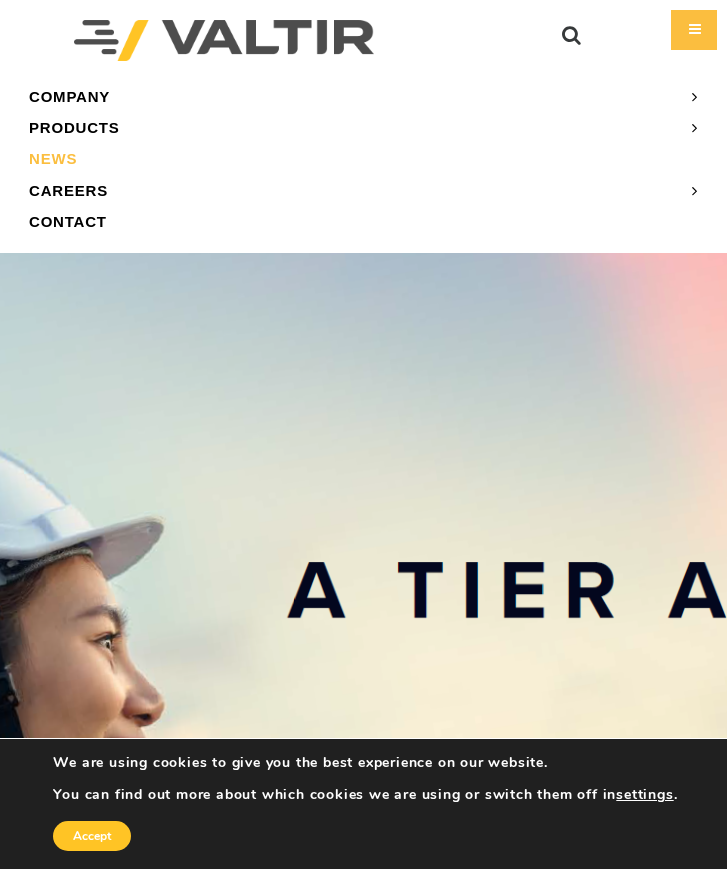 scroll, scrollTop: 0, scrollLeft: 0, axis: both 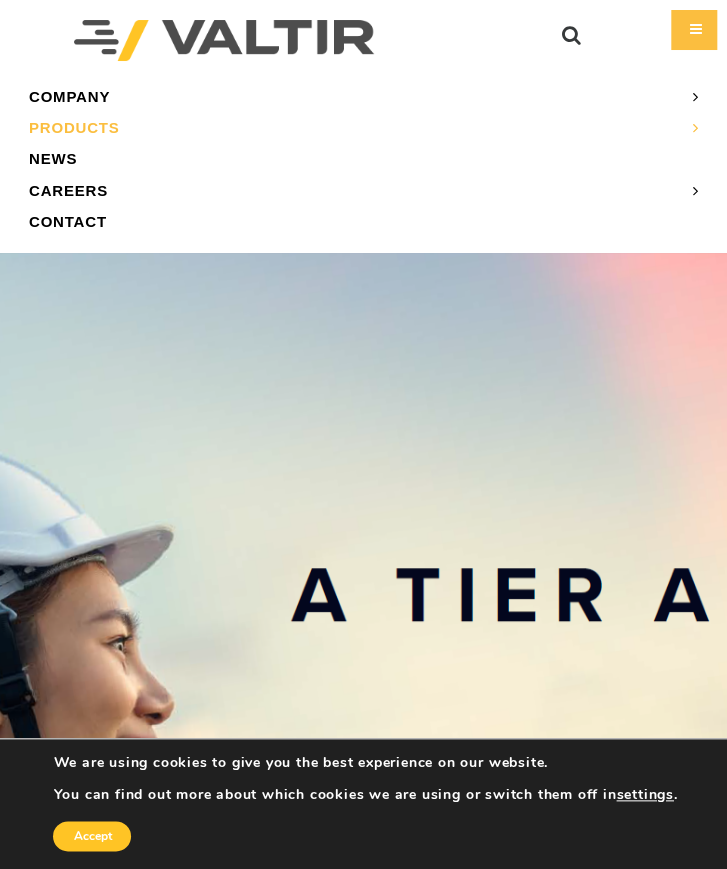 click on "PRODUCTS" at bounding box center (363, 127) 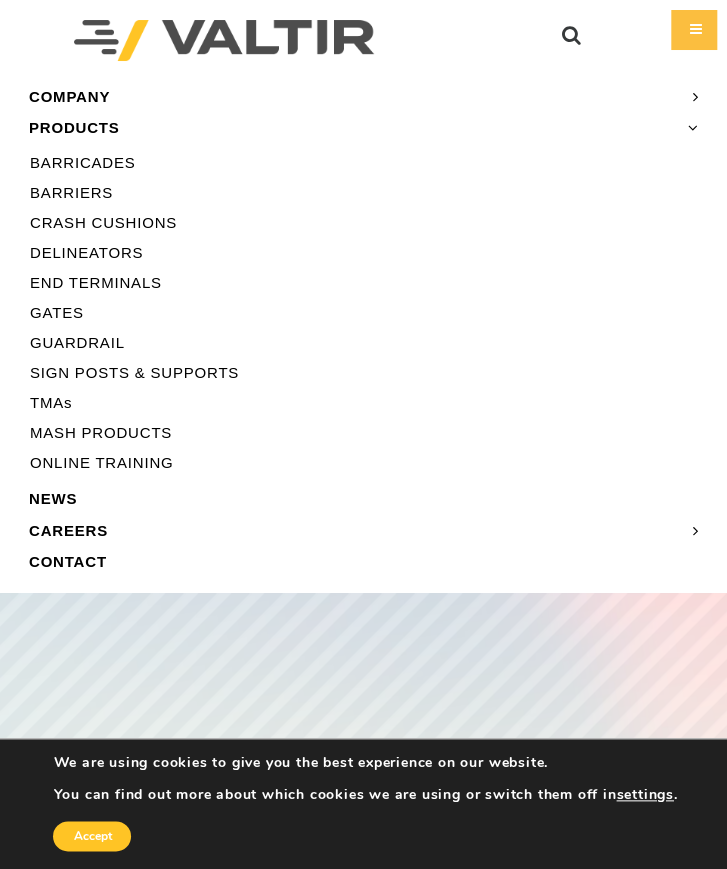 click on "END TERMINALS" at bounding box center (363, 283) 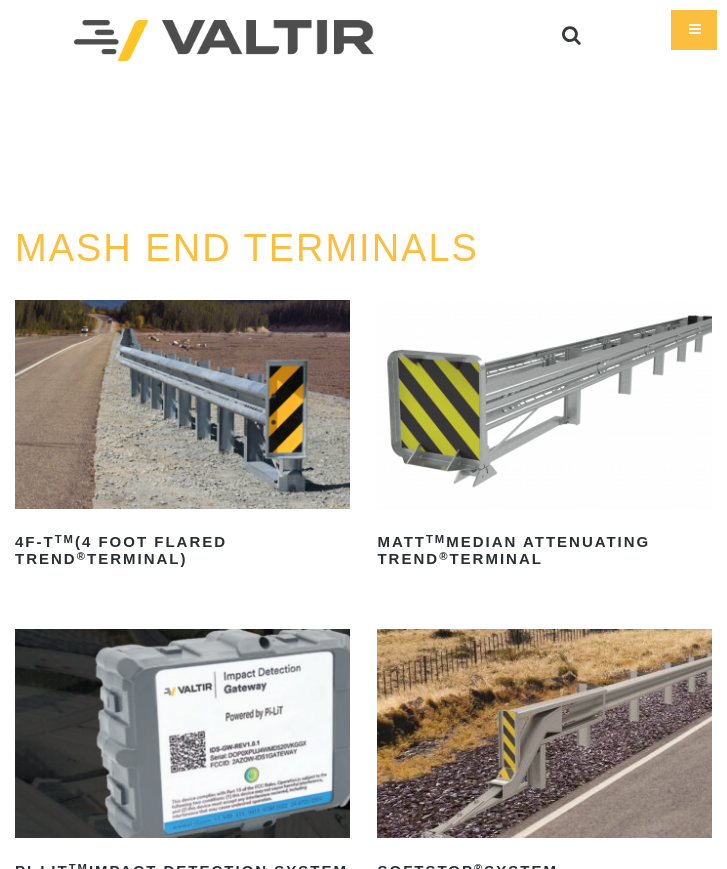 scroll, scrollTop: 0, scrollLeft: 0, axis: both 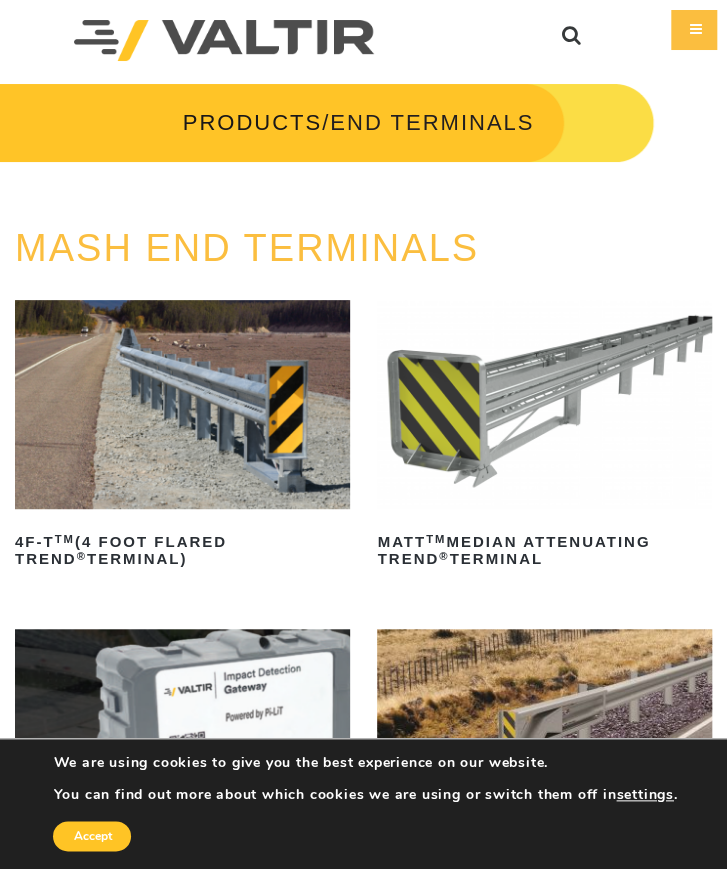 click at bounding box center (544, 404) 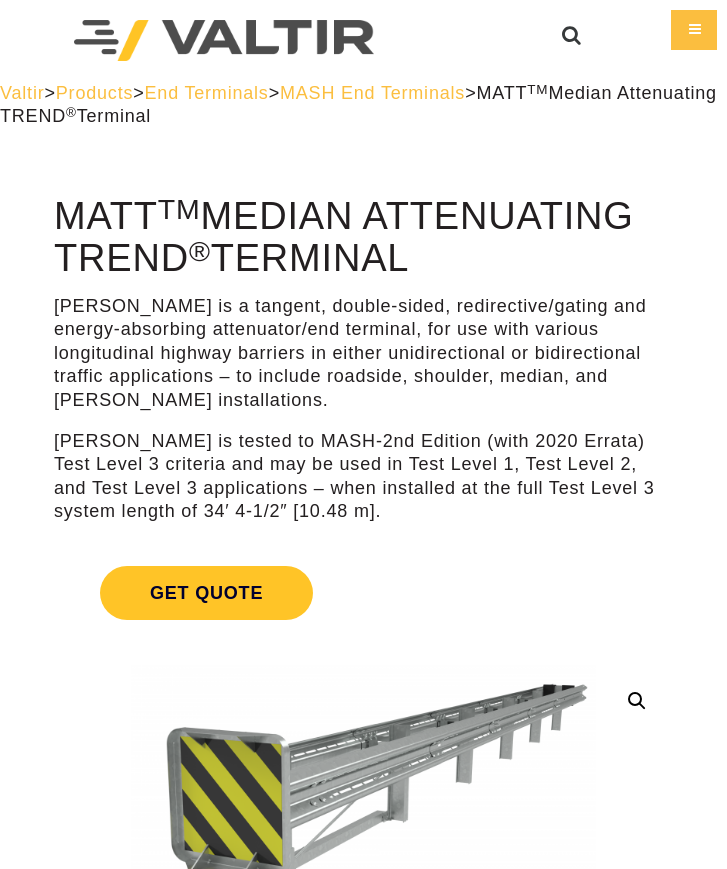 scroll, scrollTop: 0, scrollLeft: 0, axis: both 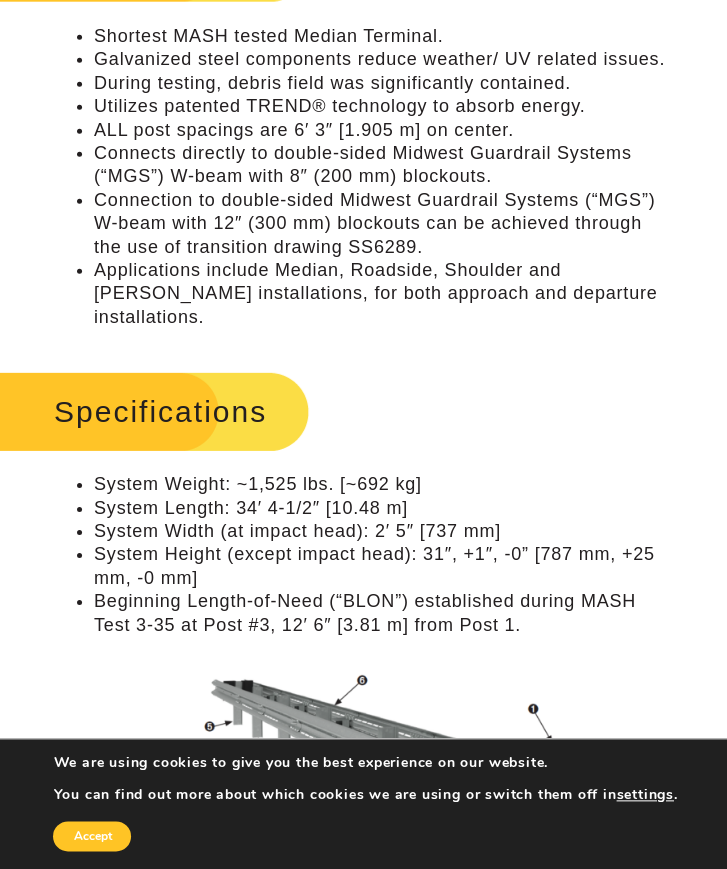 click on "Specifications" at bounding box center (127, 411) 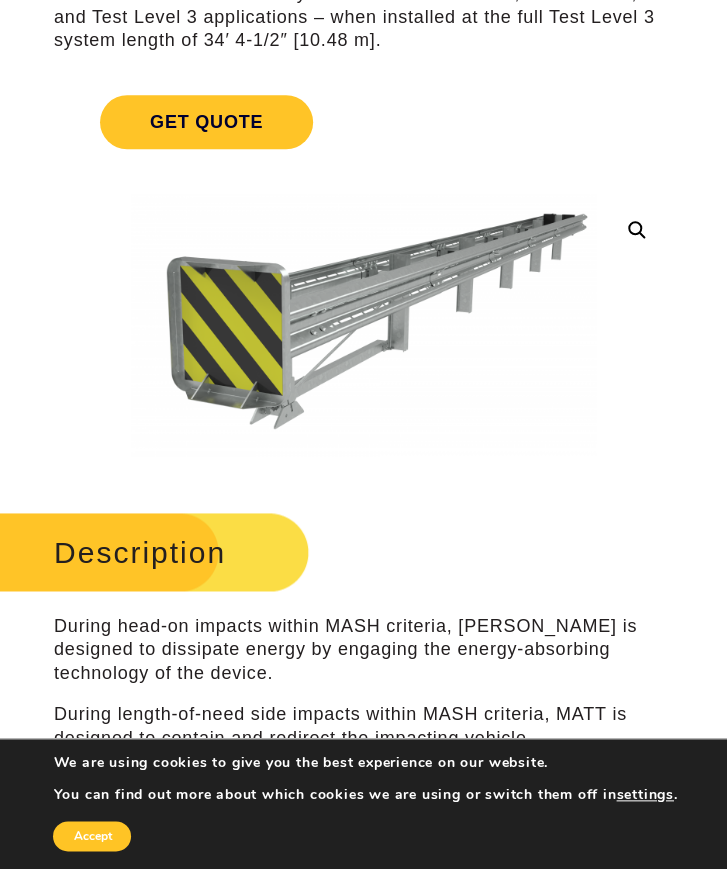 scroll, scrollTop: 0, scrollLeft: 0, axis: both 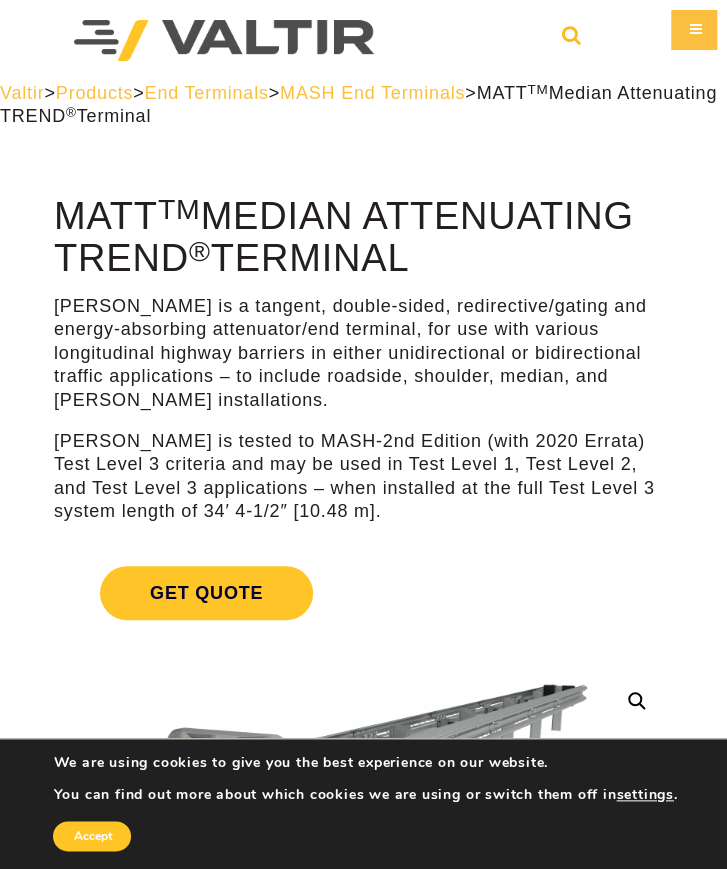 click at bounding box center [572, 40] 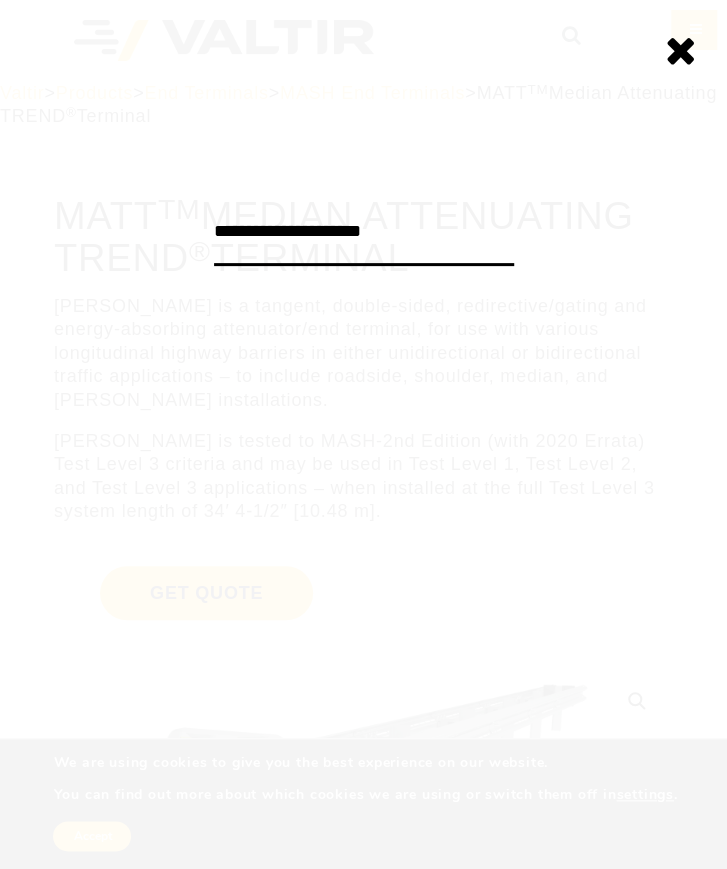 click on "**********" at bounding box center (364, 233) 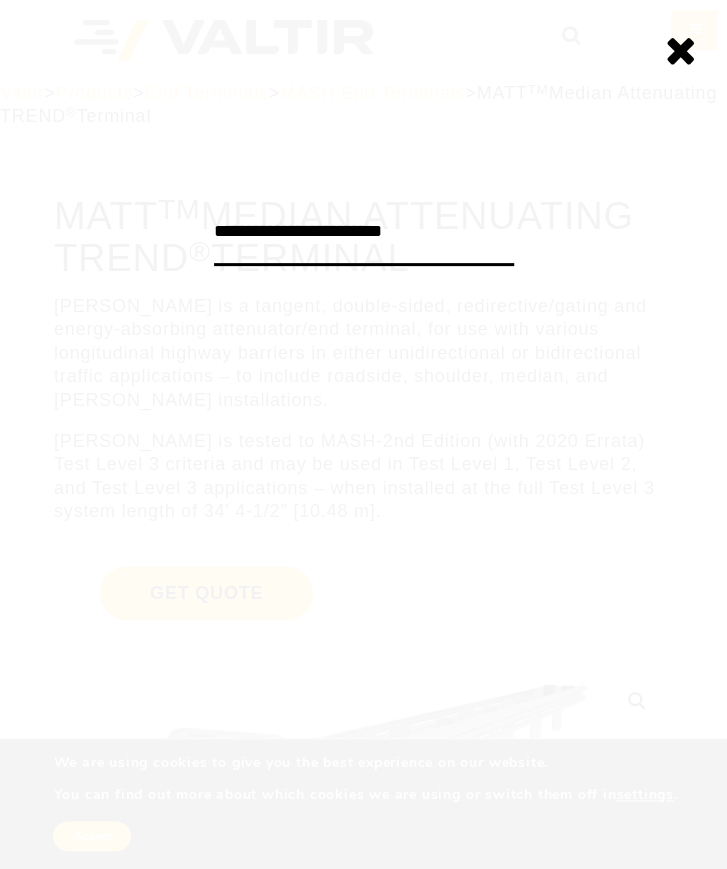 type on "**********" 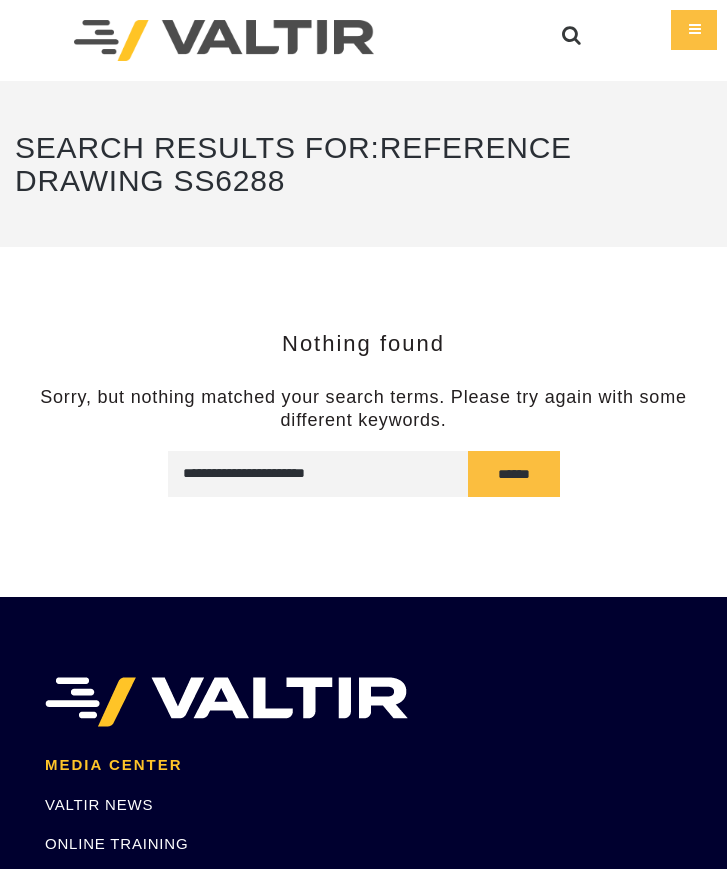 scroll, scrollTop: 0, scrollLeft: 0, axis: both 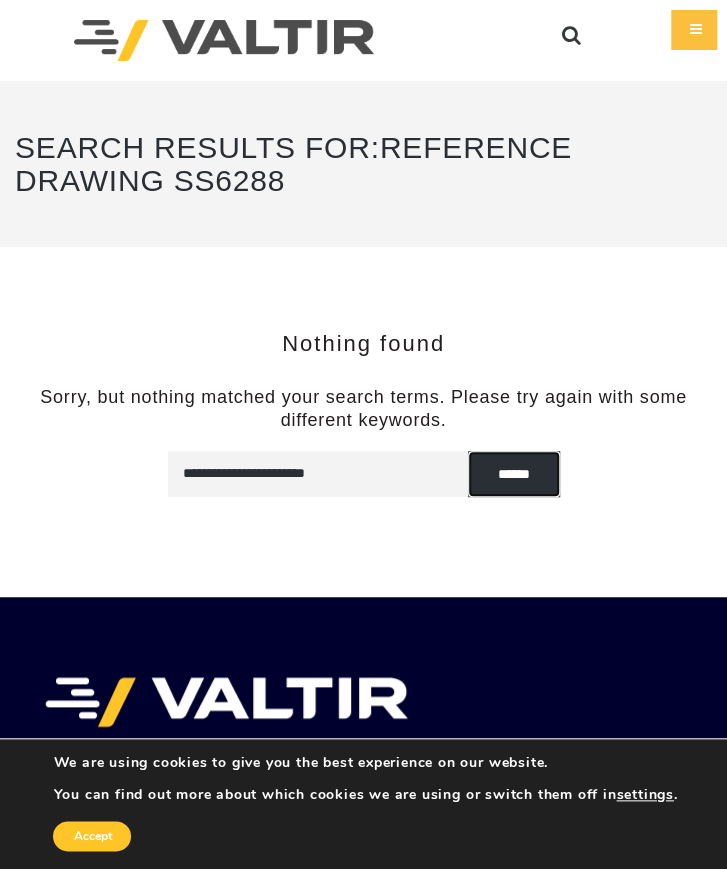 click on "******" at bounding box center (514, 474) 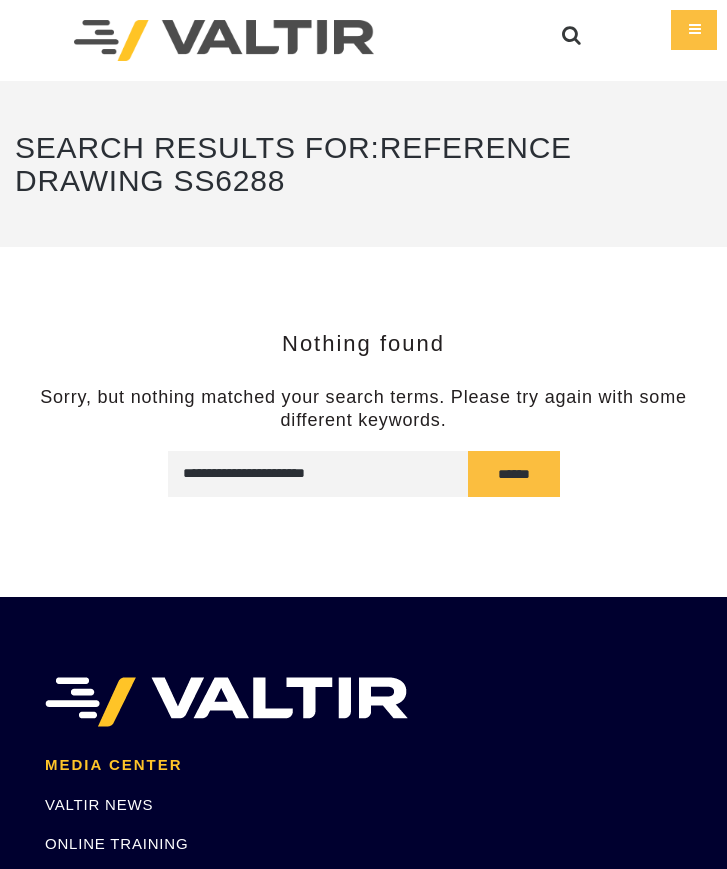 scroll, scrollTop: 0, scrollLeft: 0, axis: both 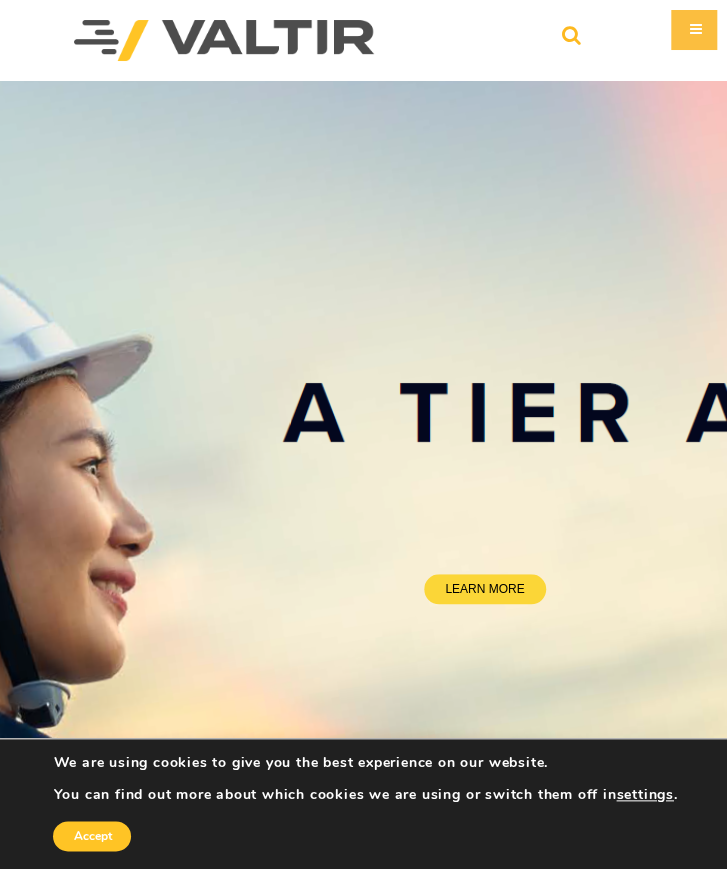 click at bounding box center (572, 40) 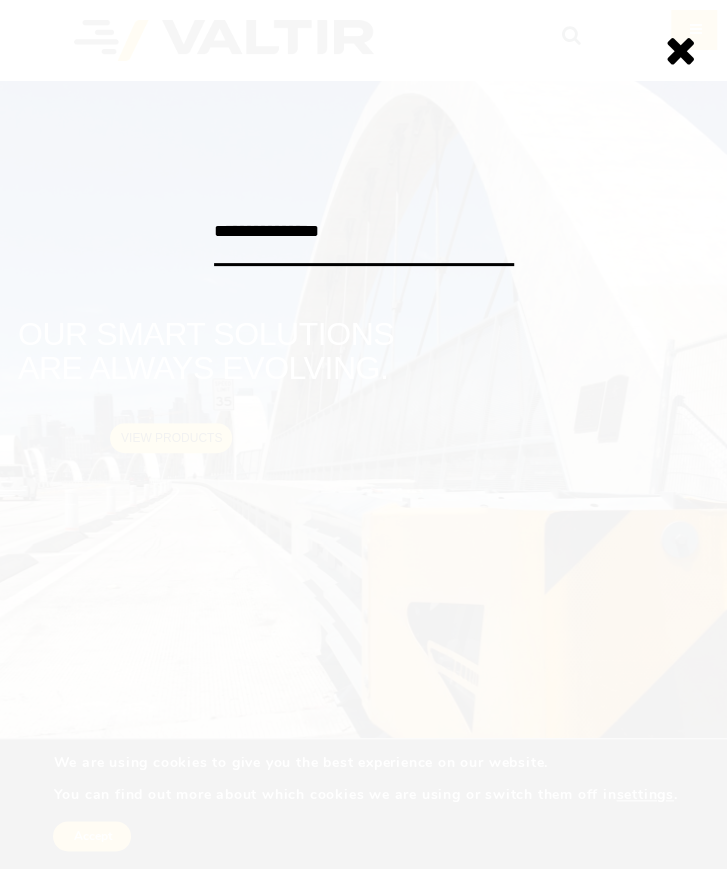 type on "**********" 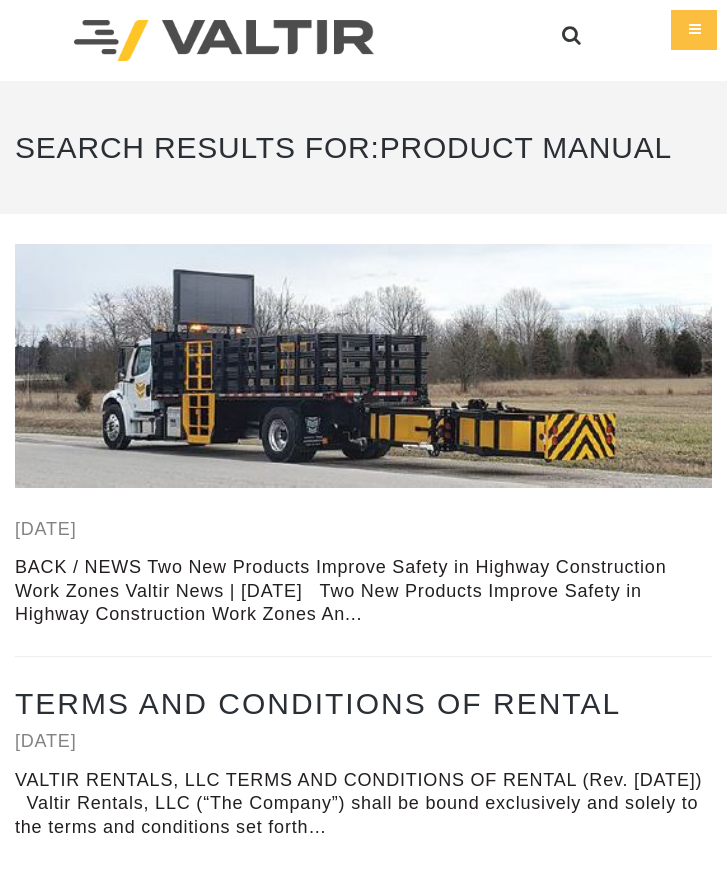 scroll, scrollTop: 0, scrollLeft: 0, axis: both 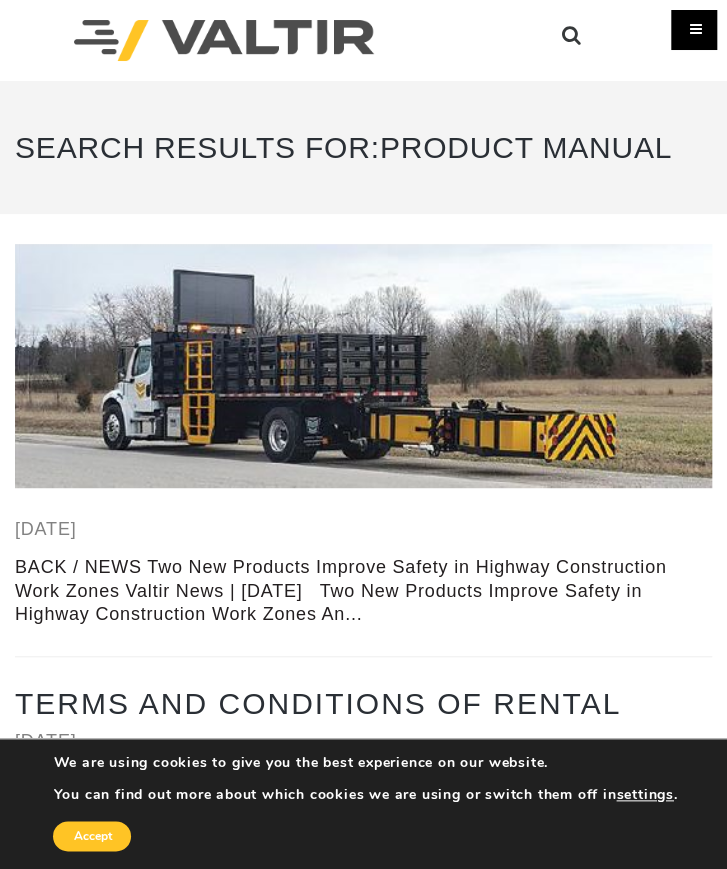 click on "Menu" at bounding box center [694, 30] 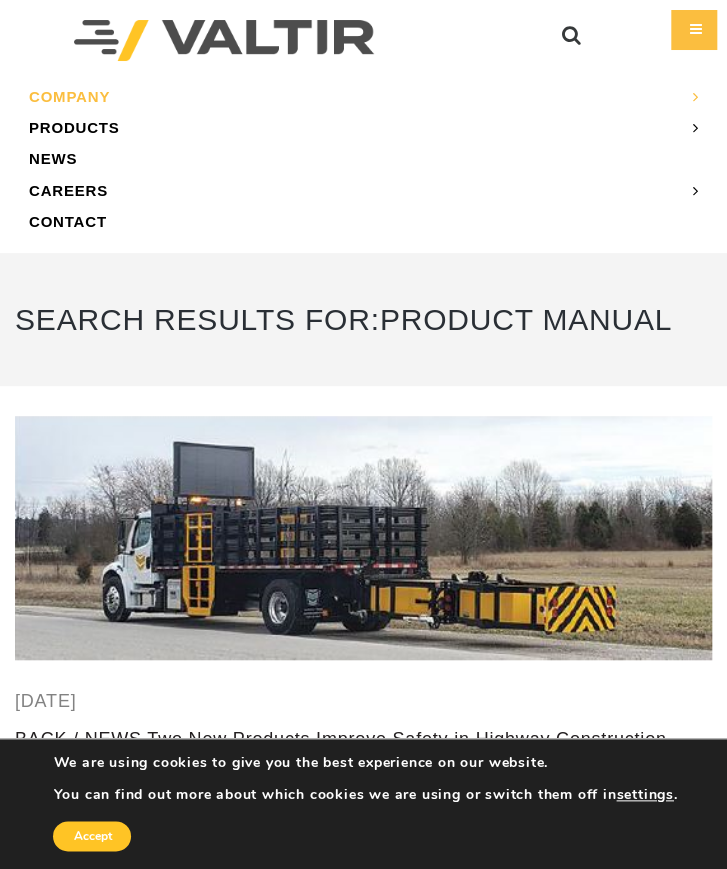 click on "COMPANY" at bounding box center (363, 96) 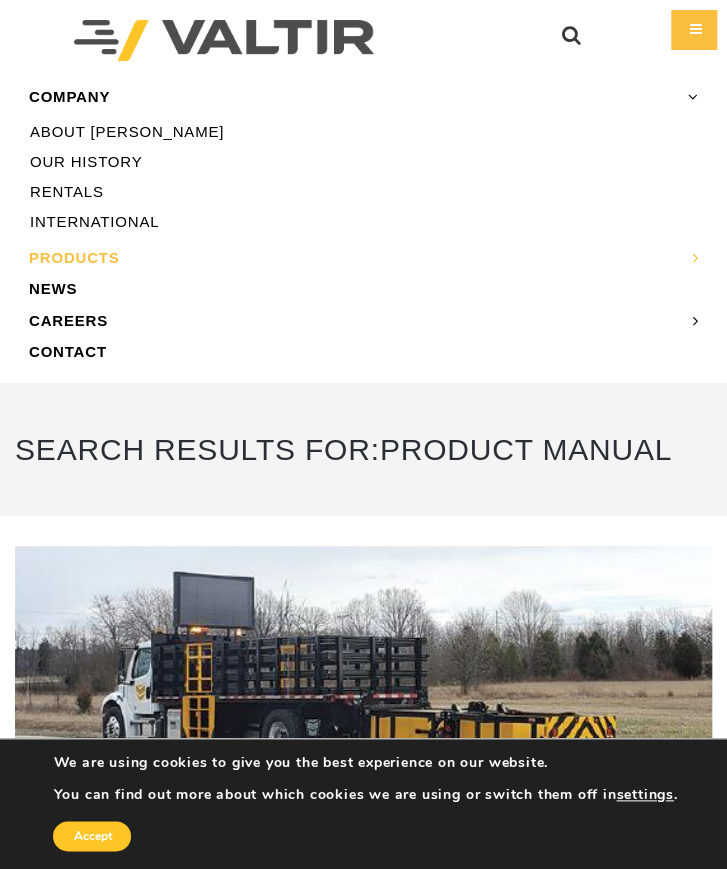 click on "PRODUCTS" at bounding box center [363, 257] 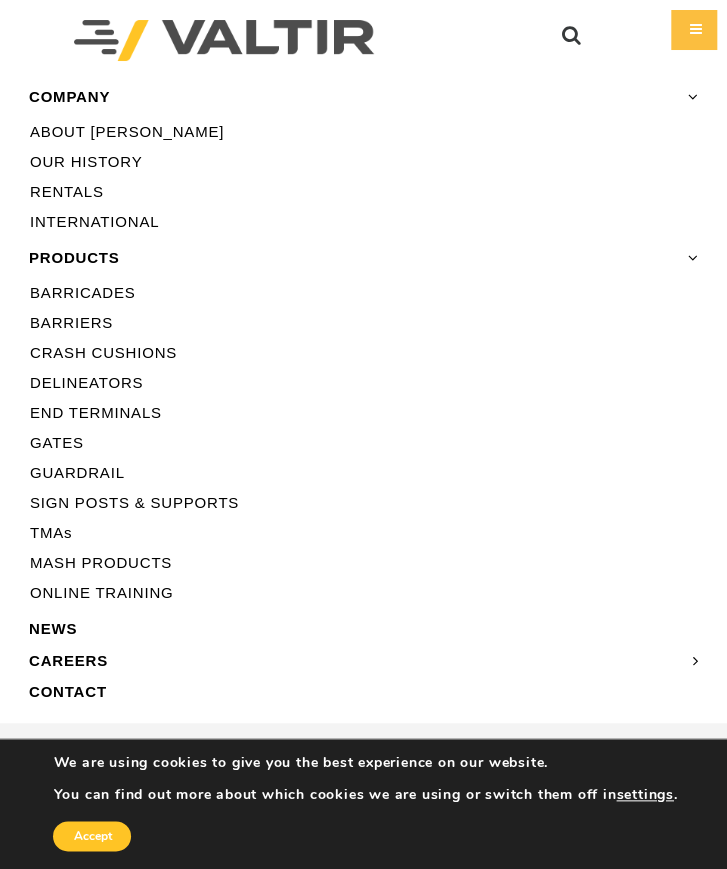 click on "END TERMINALS" at bounding box center [363, 413] 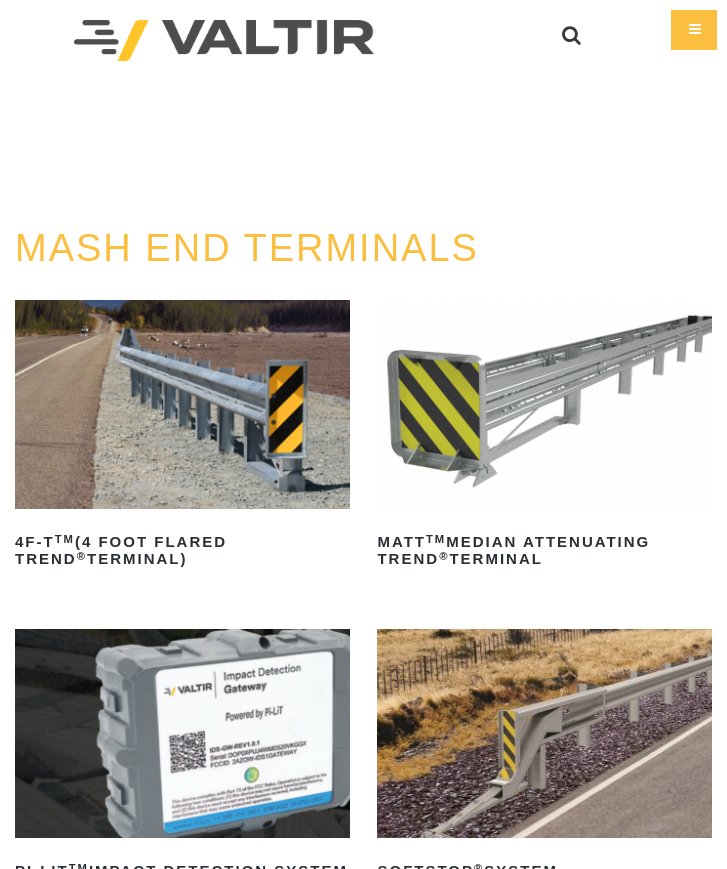 scroll, scrollTop: 0, scrollLeft: 0, axis: both 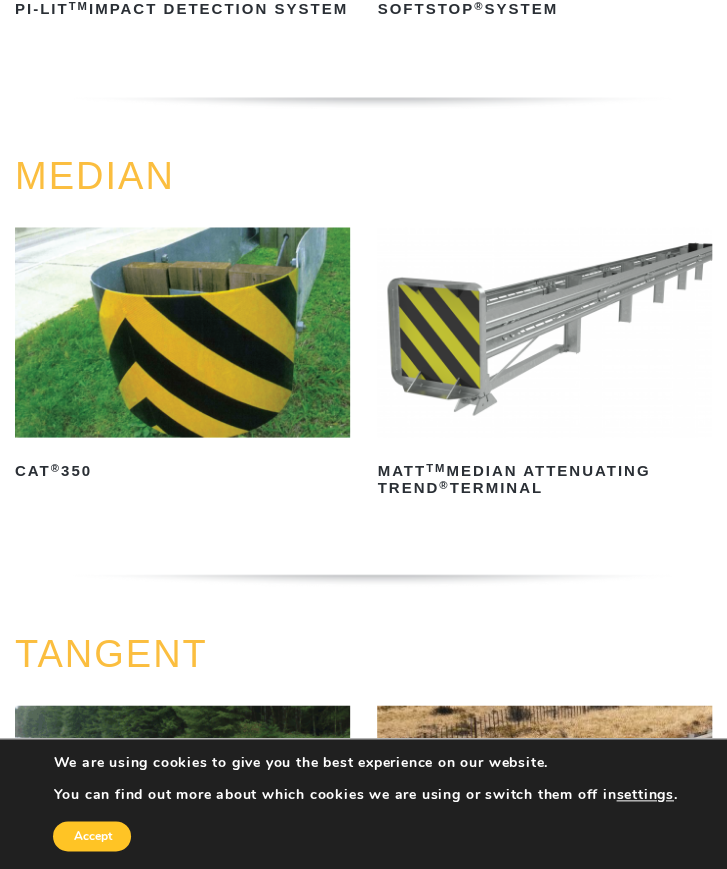click at bounding box center [544, 331] 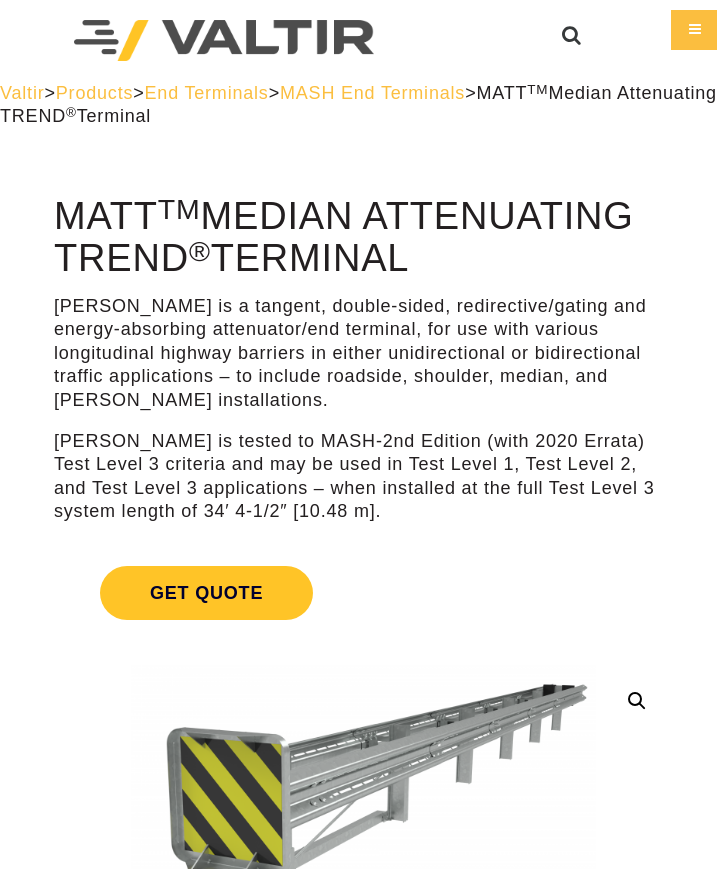 scroll, scrollTop: 0, scrollLeft: 0, axis: both 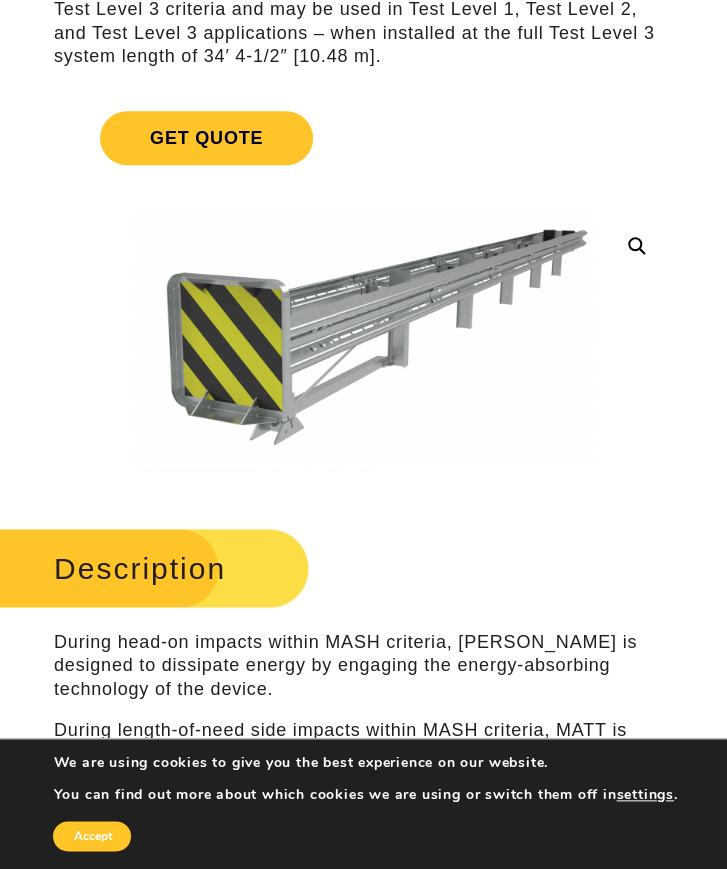 click on "Description" at bounding box center (127, 568) 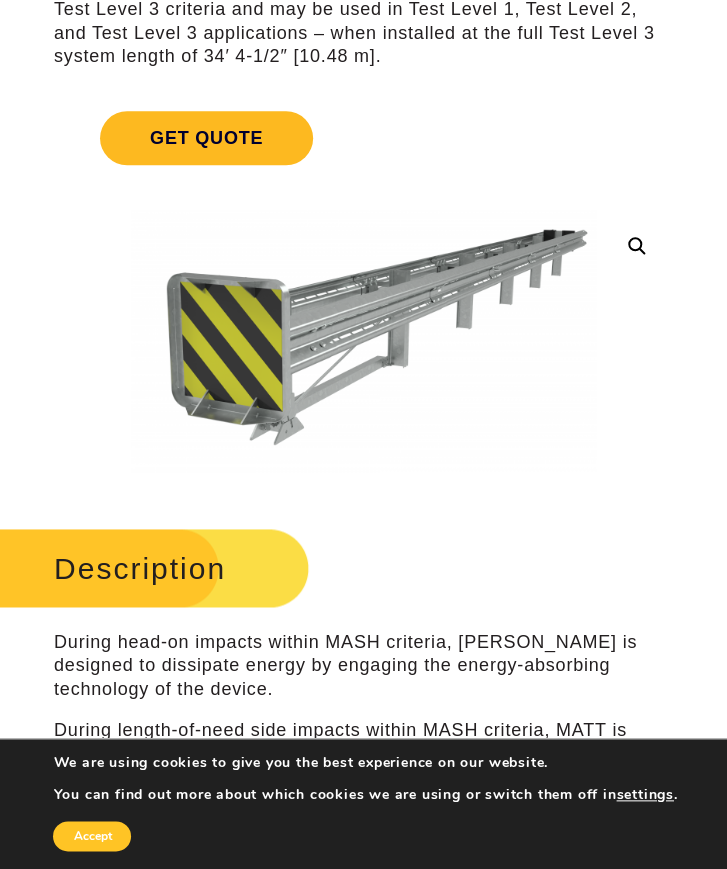 click on "Get Quote" at bounding box center [206, 138] 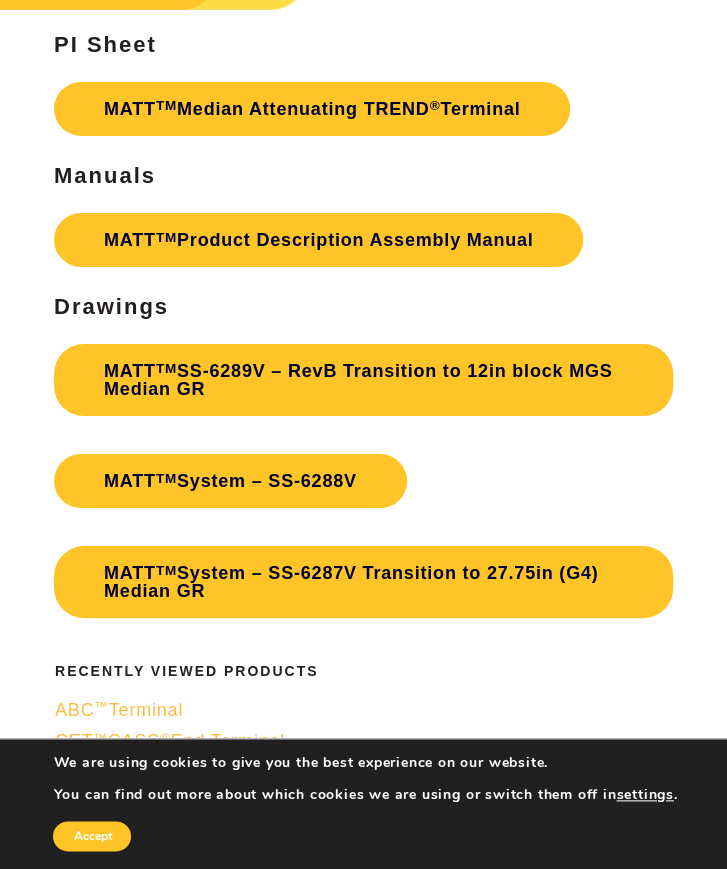 scroll, scrollTop: 6222, scrollLeft: 0, axis: vertical 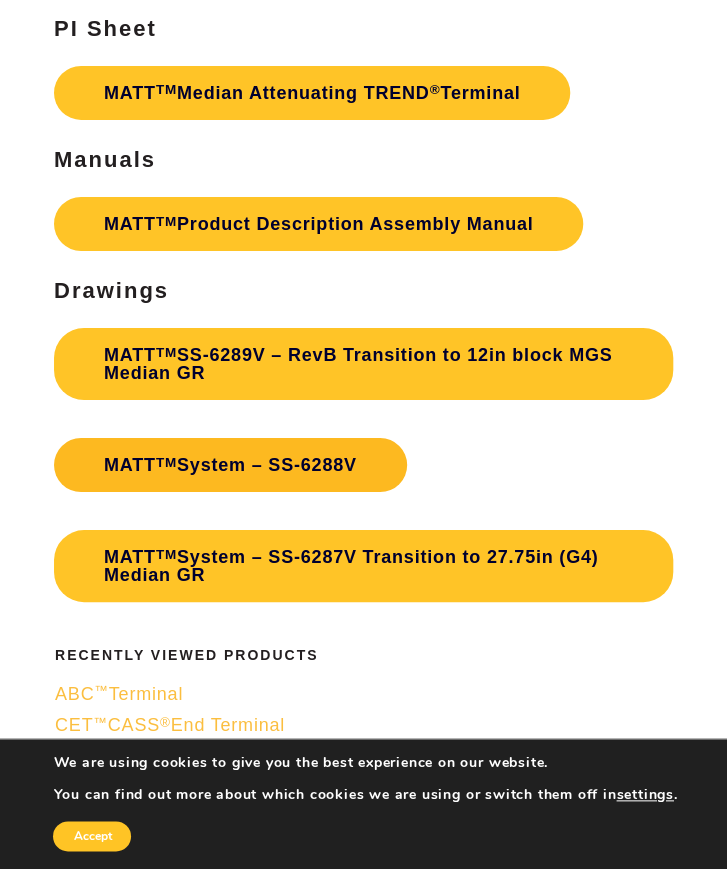 click on "MATT TM  System – SS-6288V" at bounding box center (230, 465) 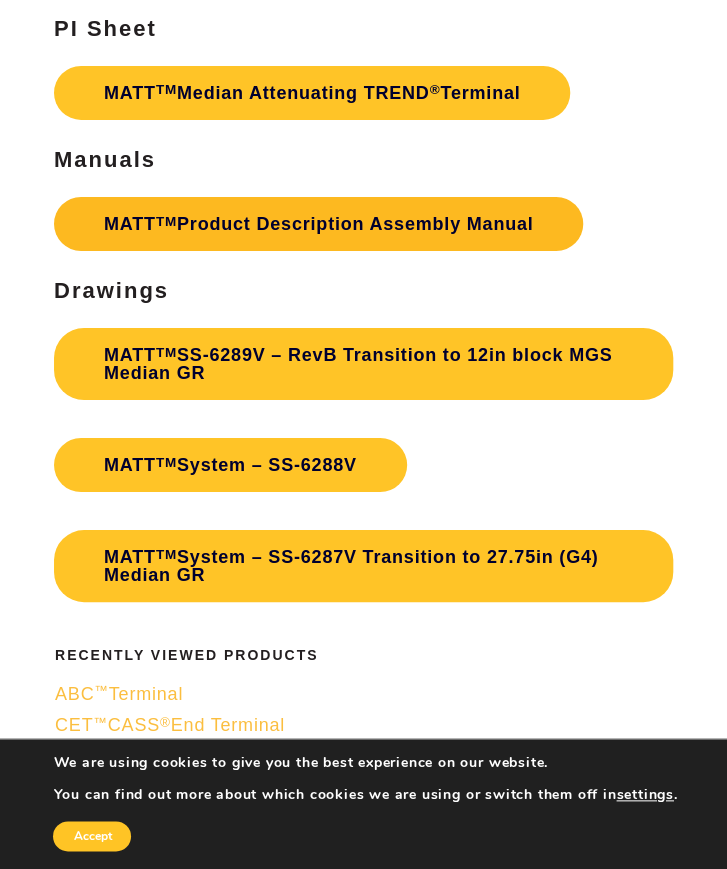 click on "MATT TM  Product Description Assembly Manual" at bounding box center (318, 224) 